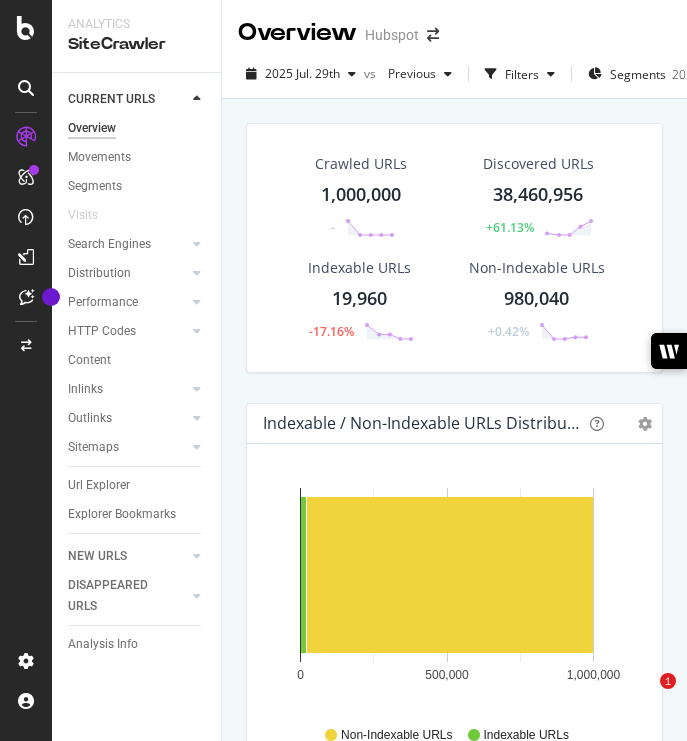 scroll, scrollTop: 0, scrollLeft: 0, axis: both 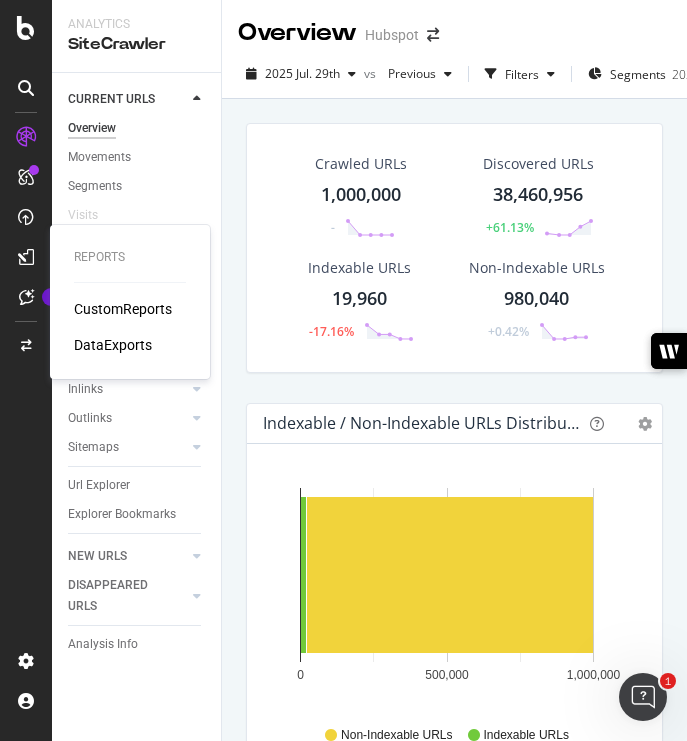 click on "CustomReports" at bounding box center [123, 309] 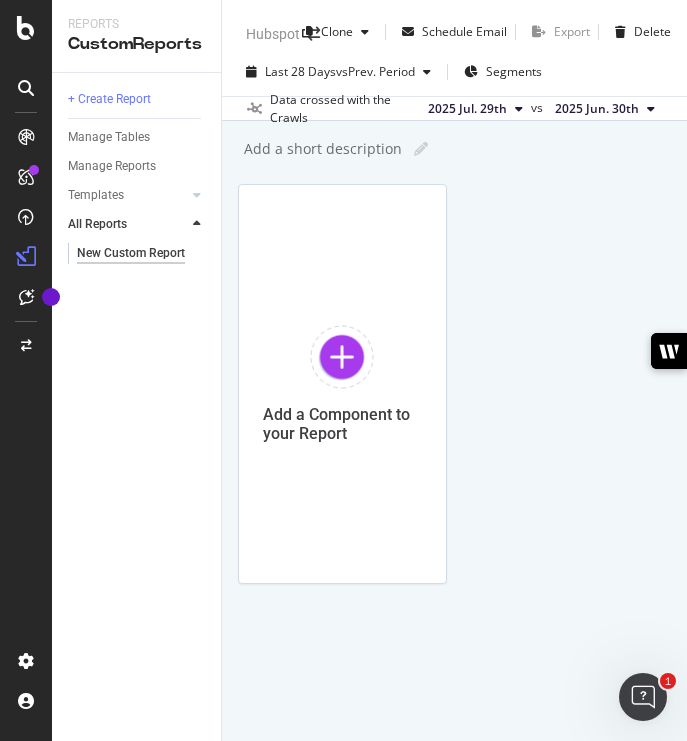 click at bounding box center (197, 224) 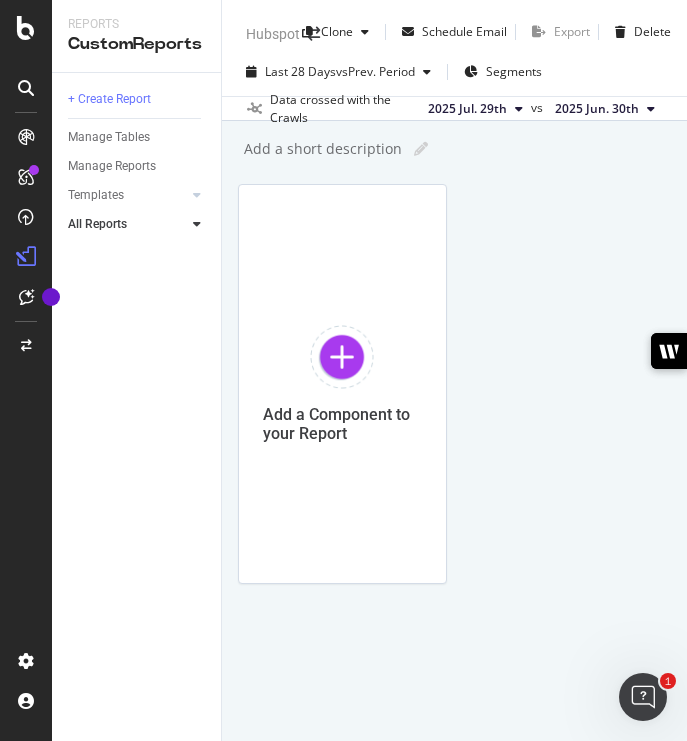 click at bounding box center [197, 224] 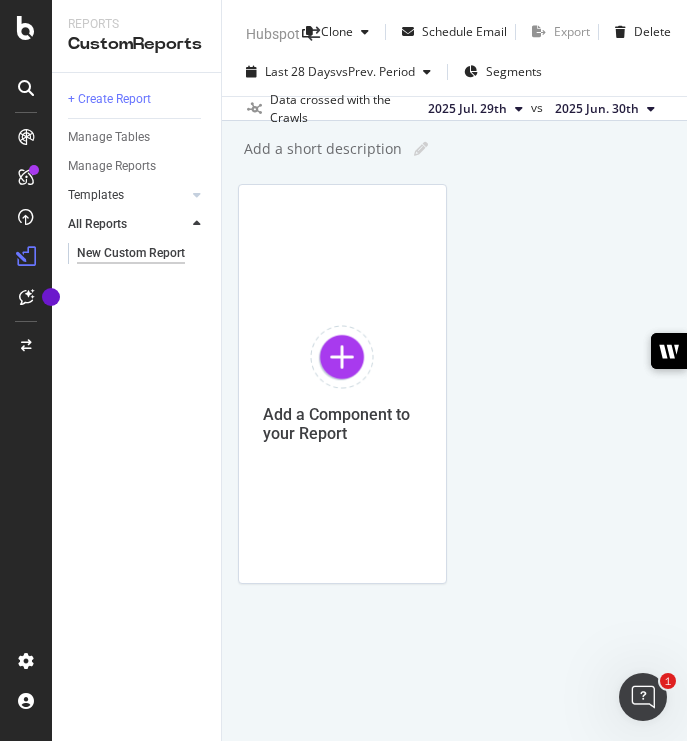 click on "Templates" at bounding box center (127, 195) 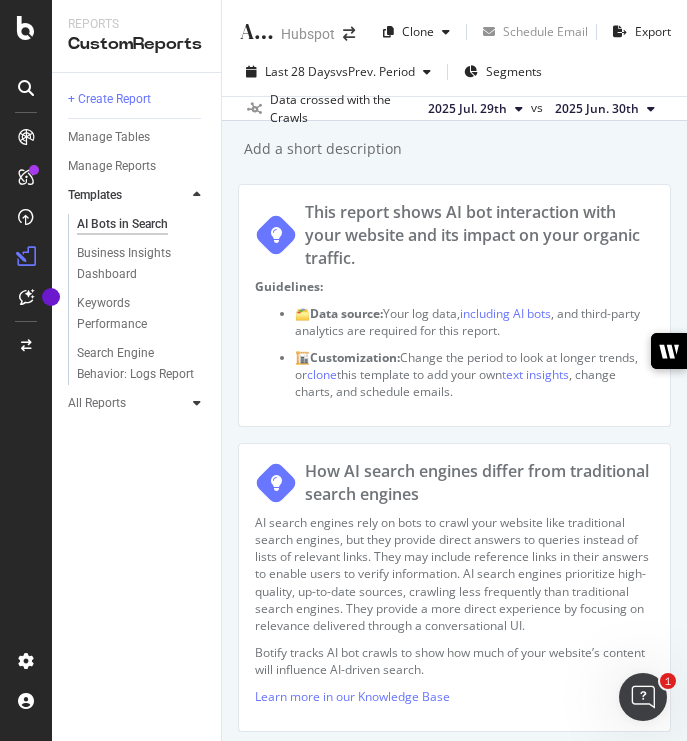 click at bounding box center (197, 403) 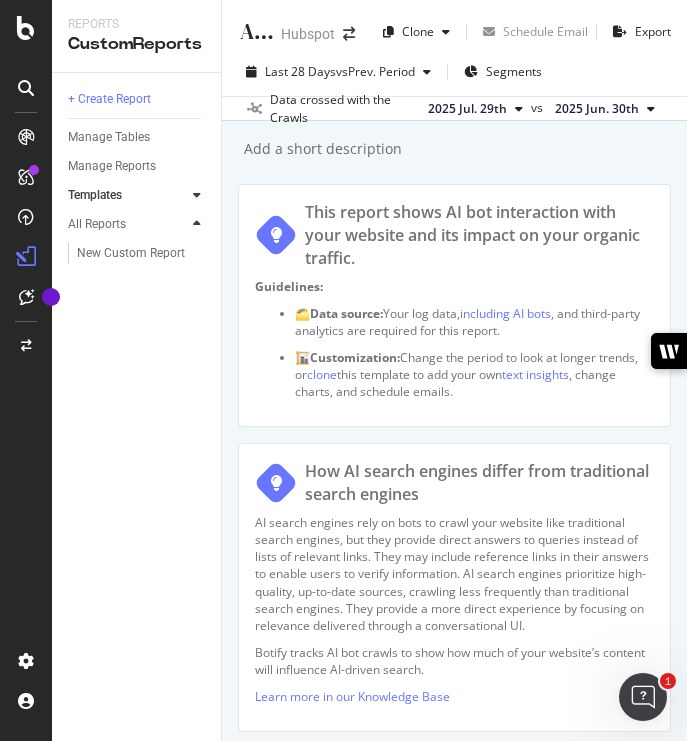 click at bounding box center (197, 224) 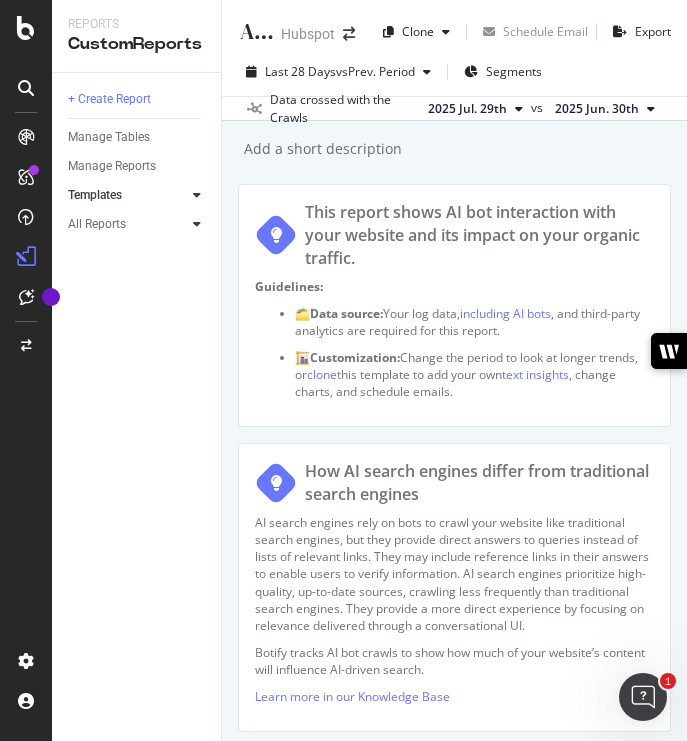 click at bounding box center (197, 224) 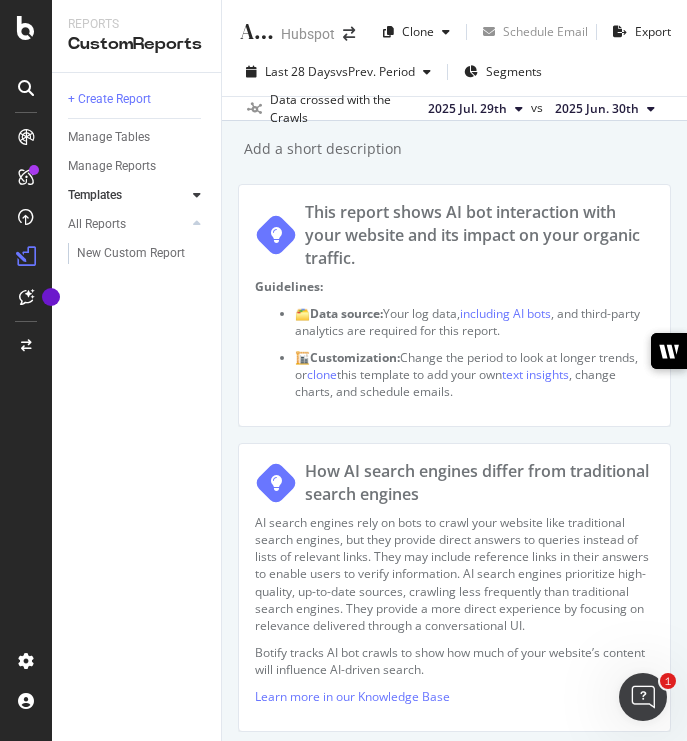 click at bounding box center (197, 195) 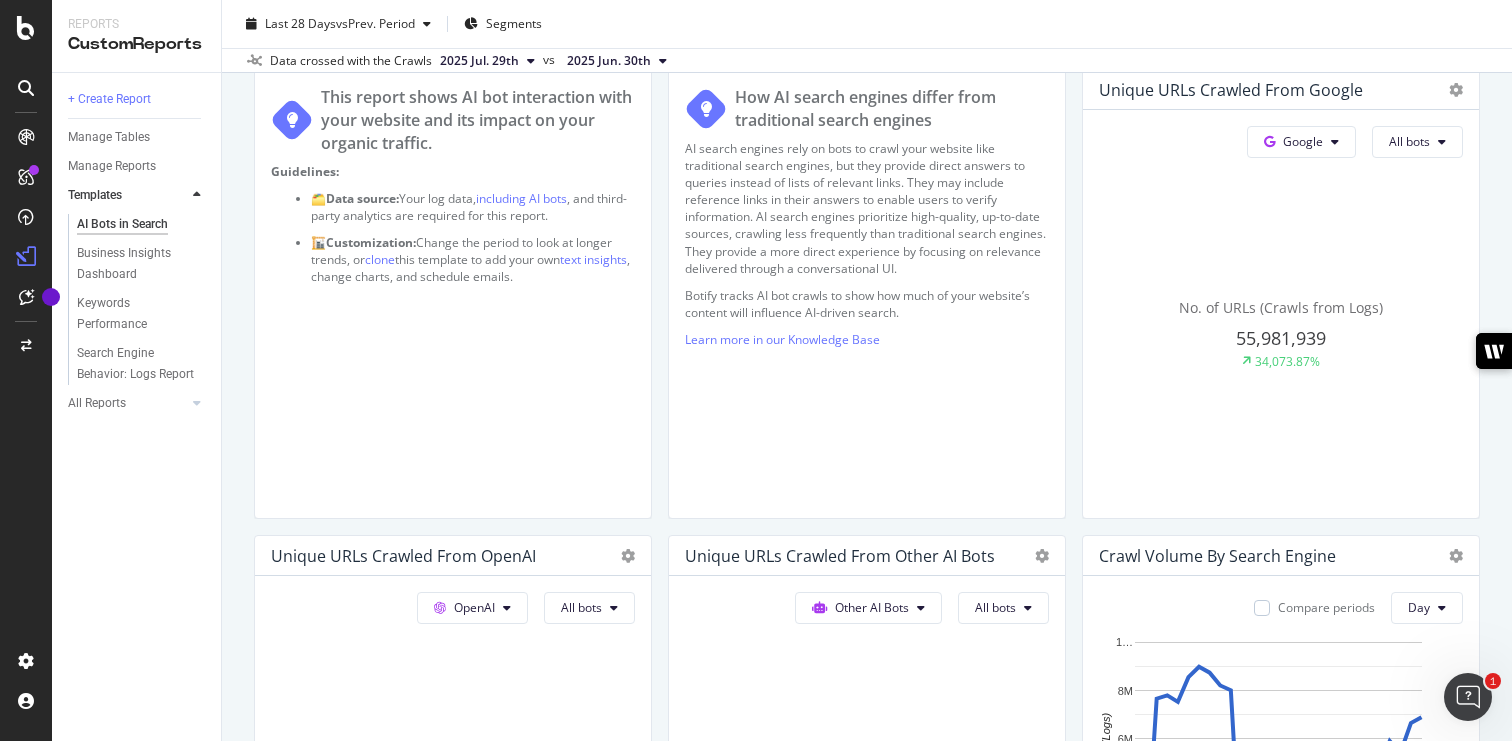 scroll, scrollTop: 0, scrollLeft: 0, axis: both 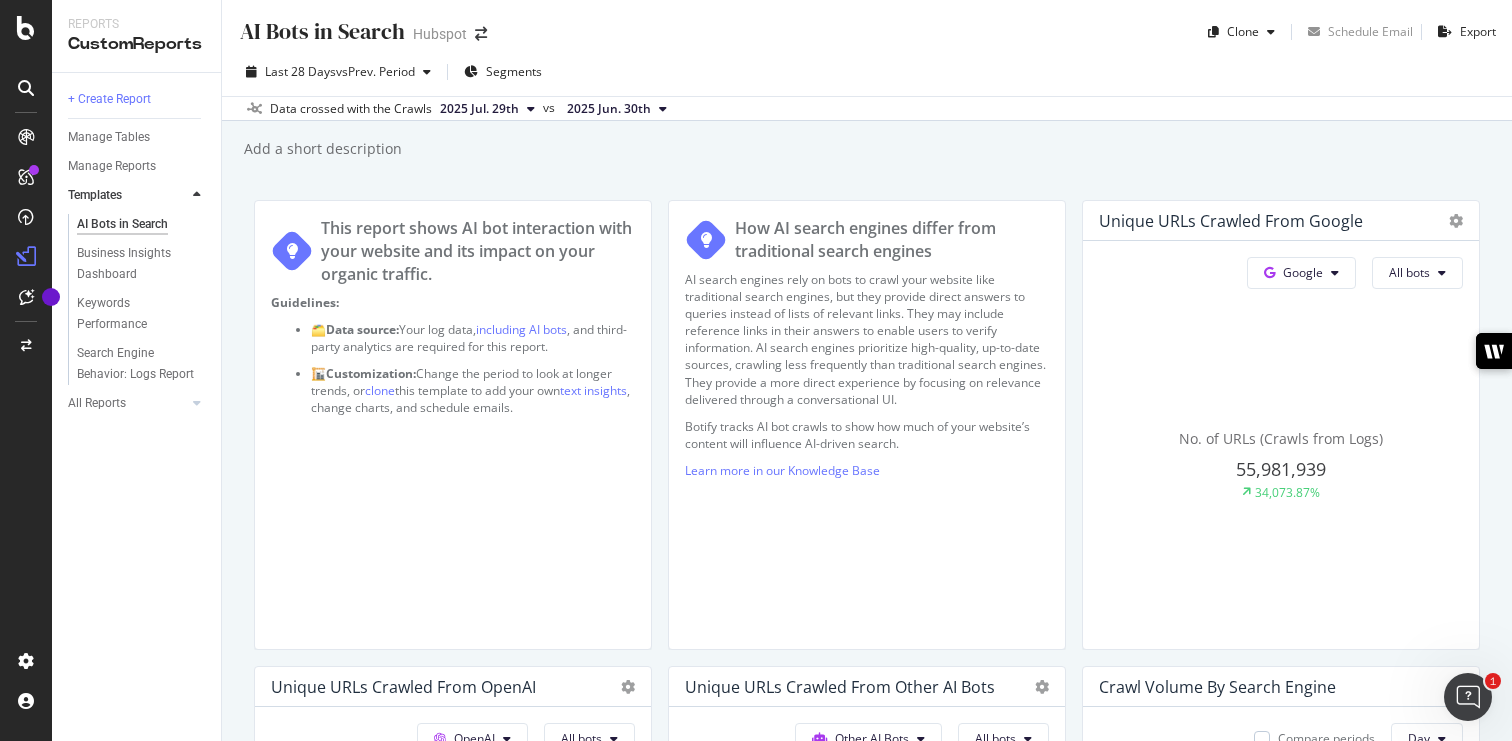 click on "2025 Jul. 29th" at bounding box center (479, 109) 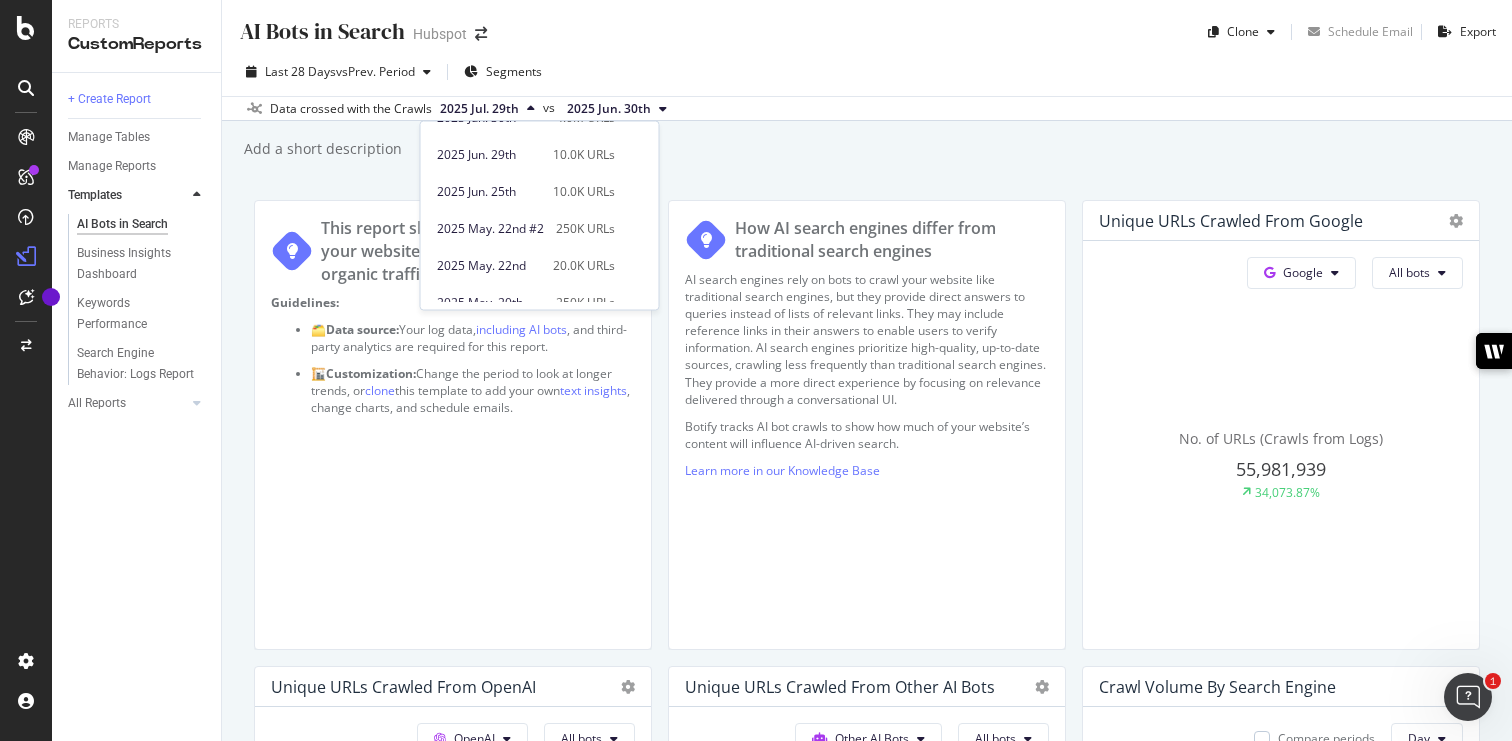 scroll, scrollTop: 222, scrollLeft: 0, axis: vertical 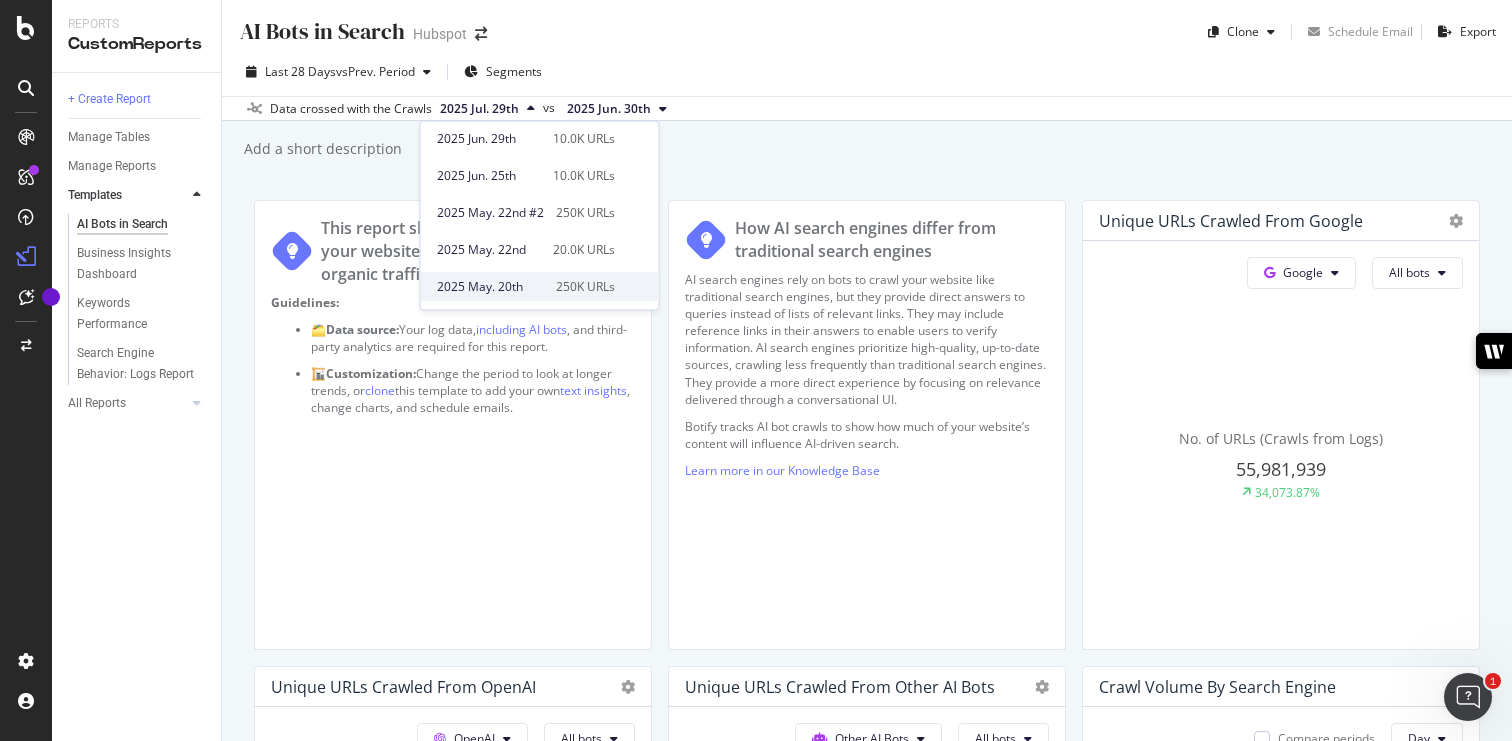 click on "2025 May. 20th" at bounding box center (490, 287) 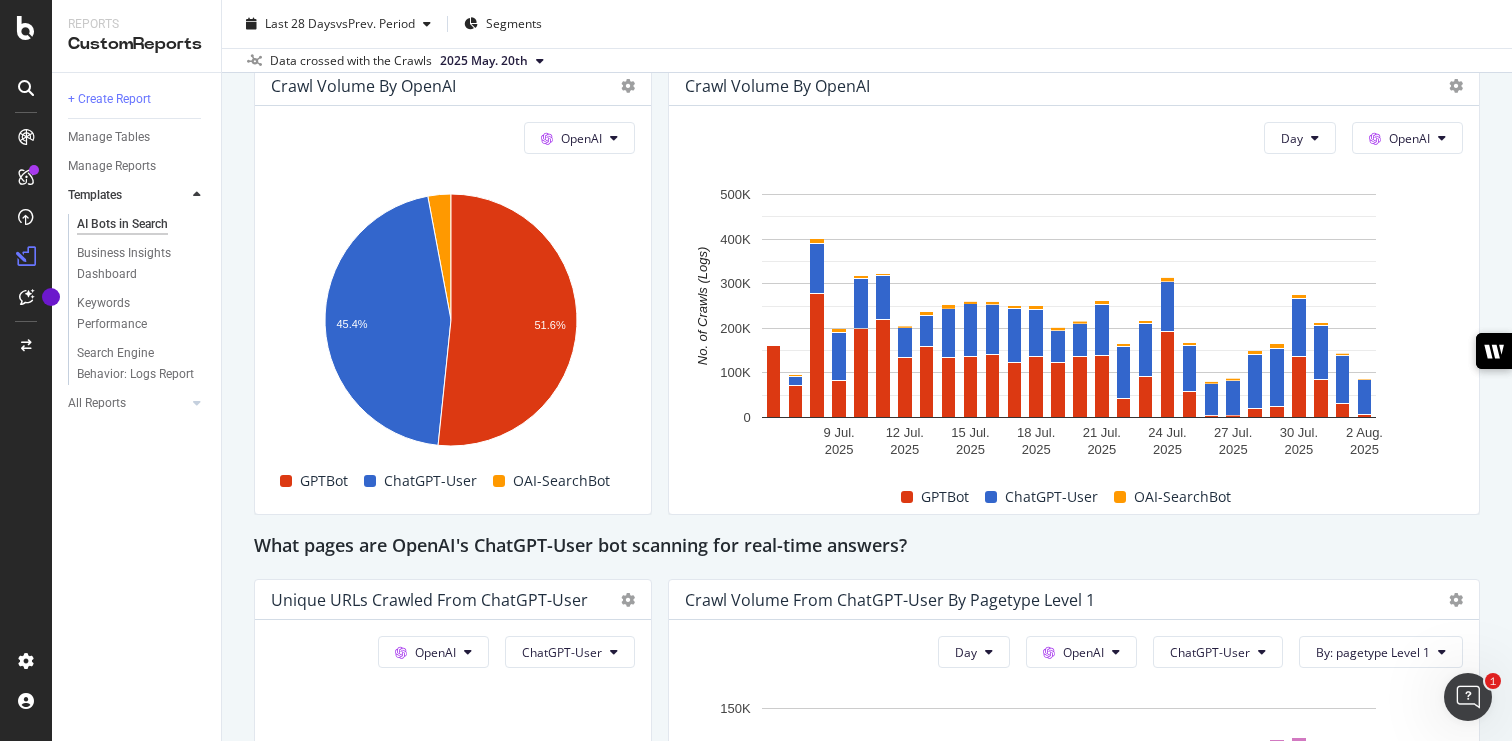 scroll, scrollTop: 1786, scrollLeft: 0, axis: vertical 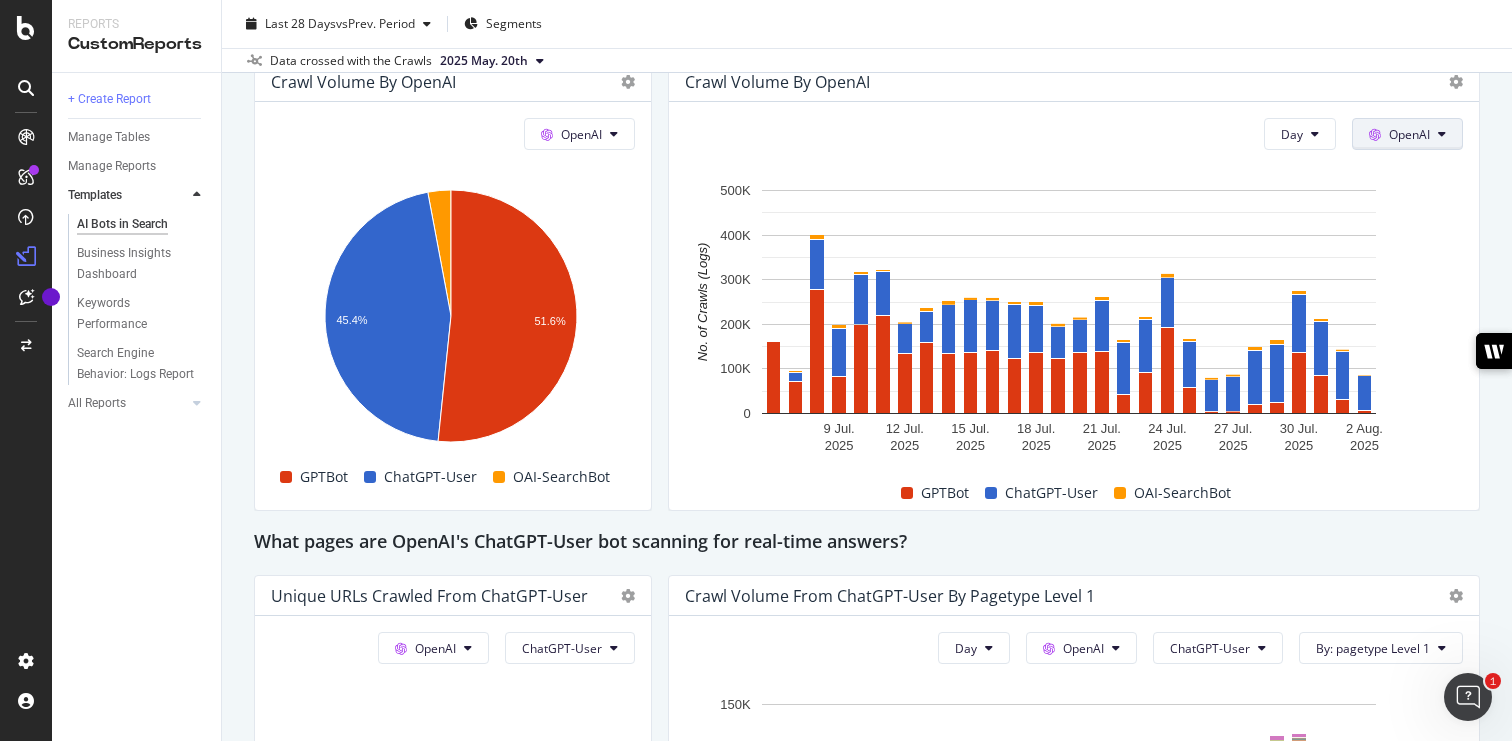 click on "OpenAI" at bounding box center [1409, 134] 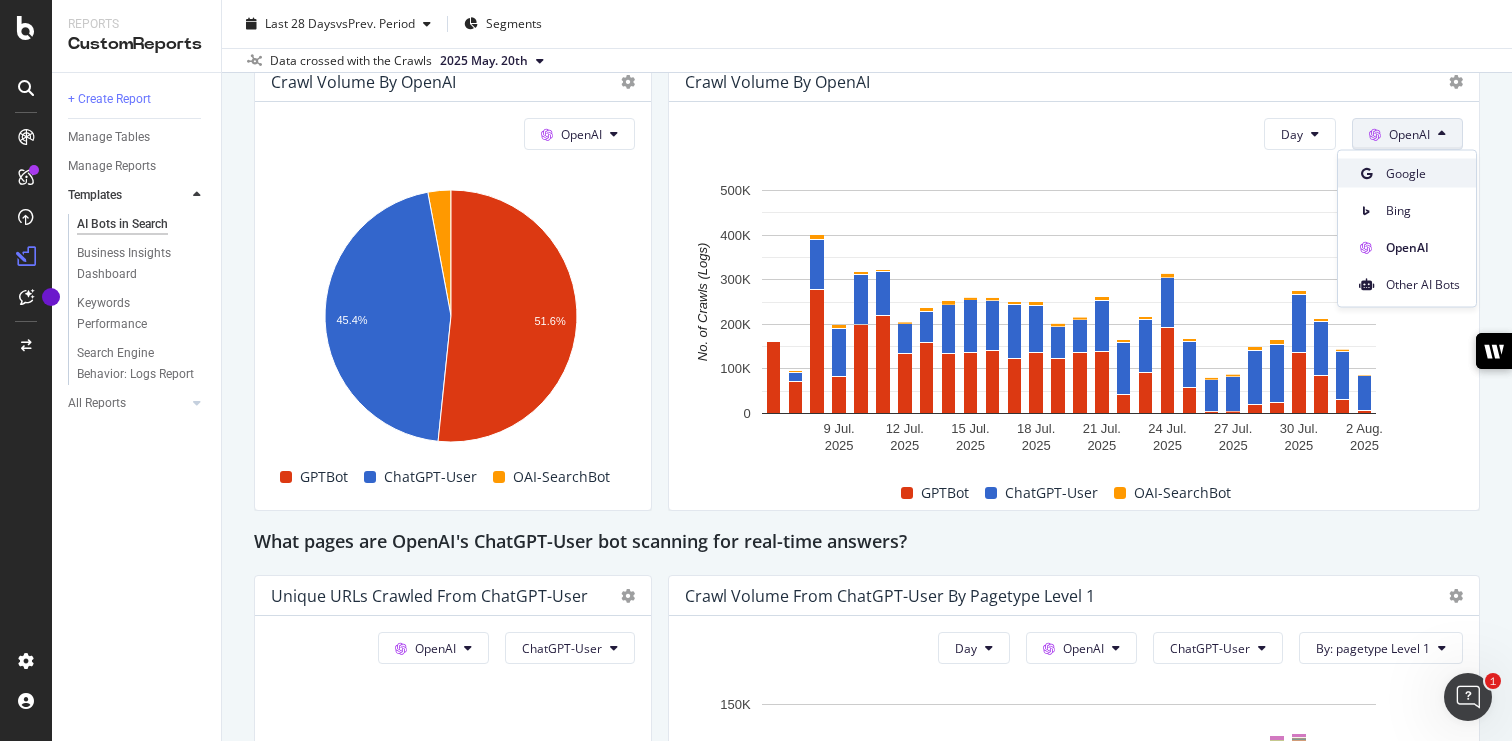 click on "Google" at bounding box center [1423, 173] 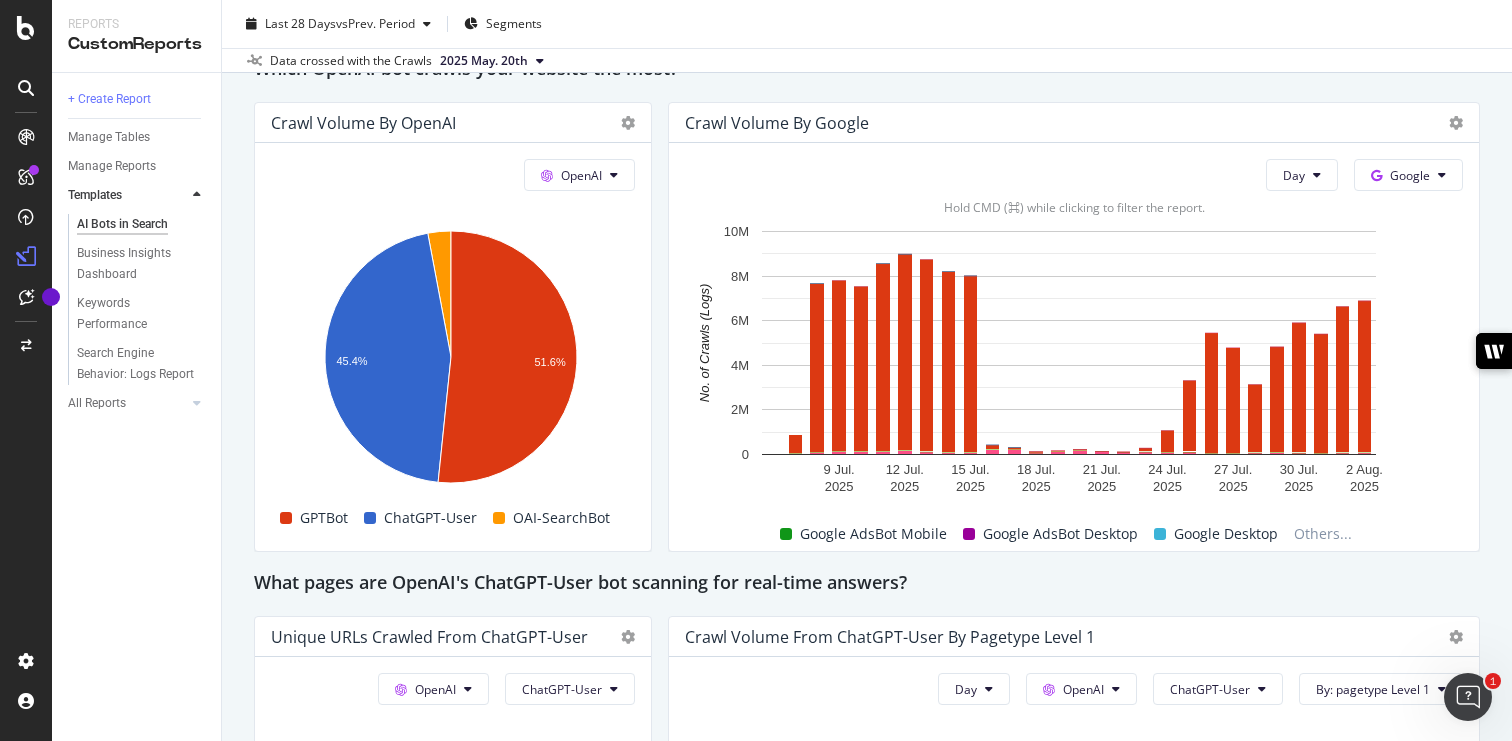 scroll, scrollTop: 1745, scrollLeft: 0, axis: vertical 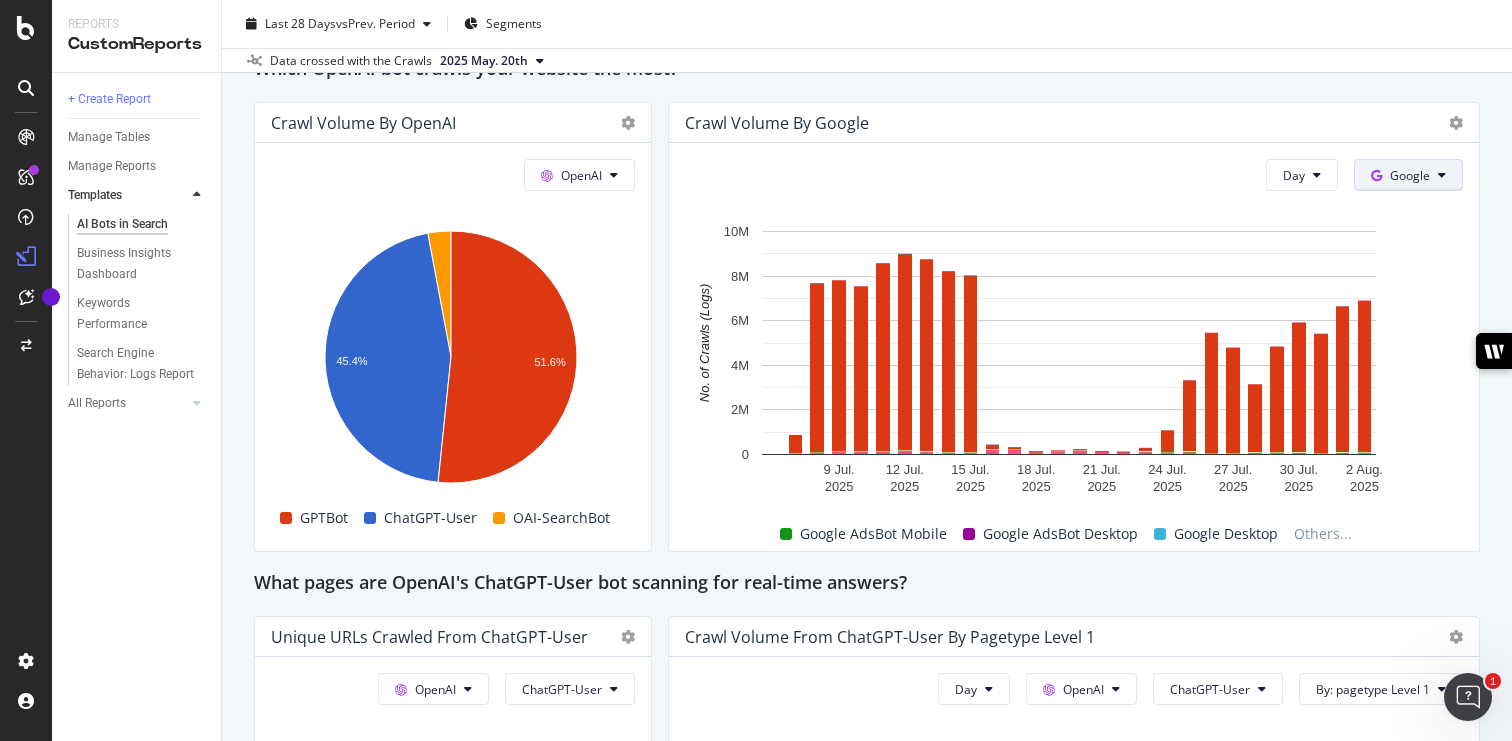 click on "Google" at bounding box center [1410, 175] 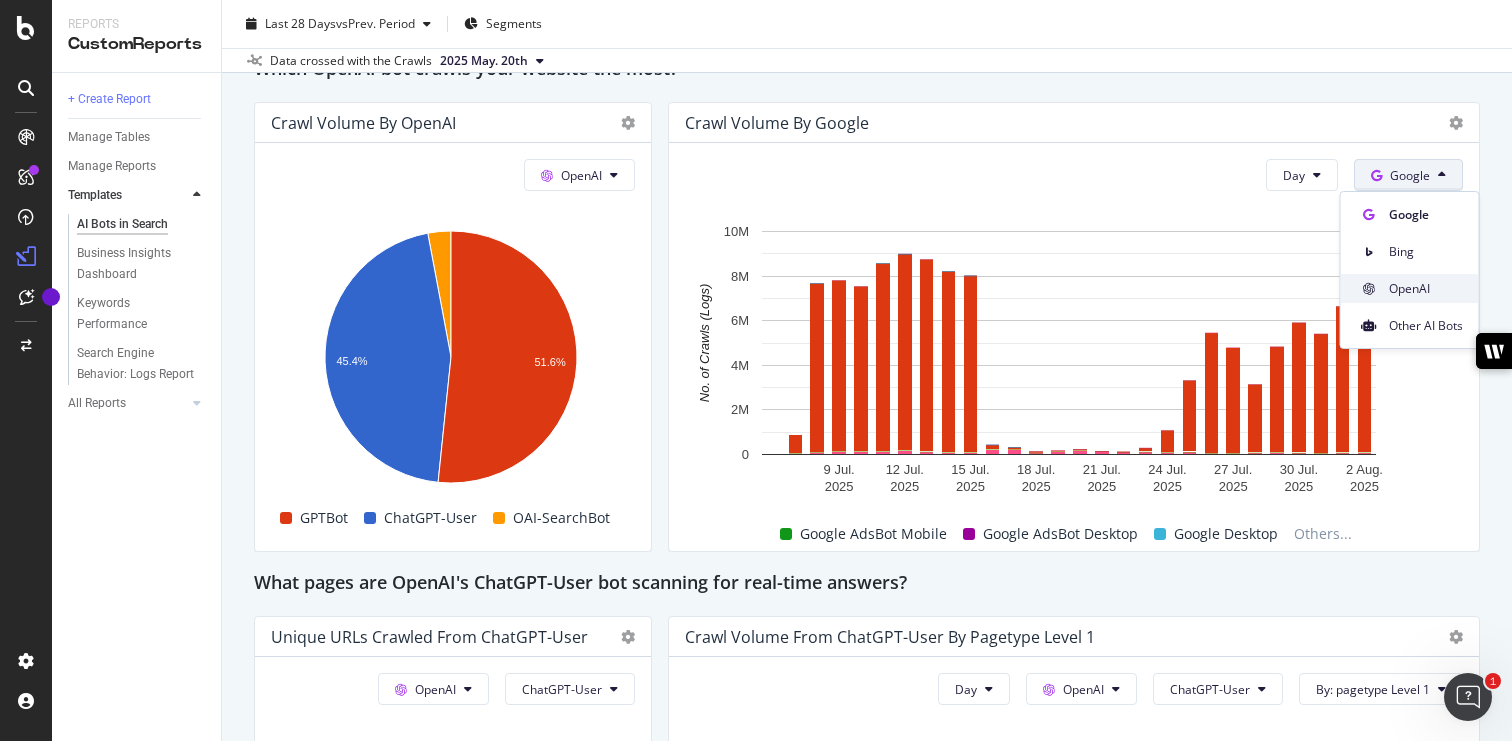 click on "OpenAI" at bounding box center [1426, 289] 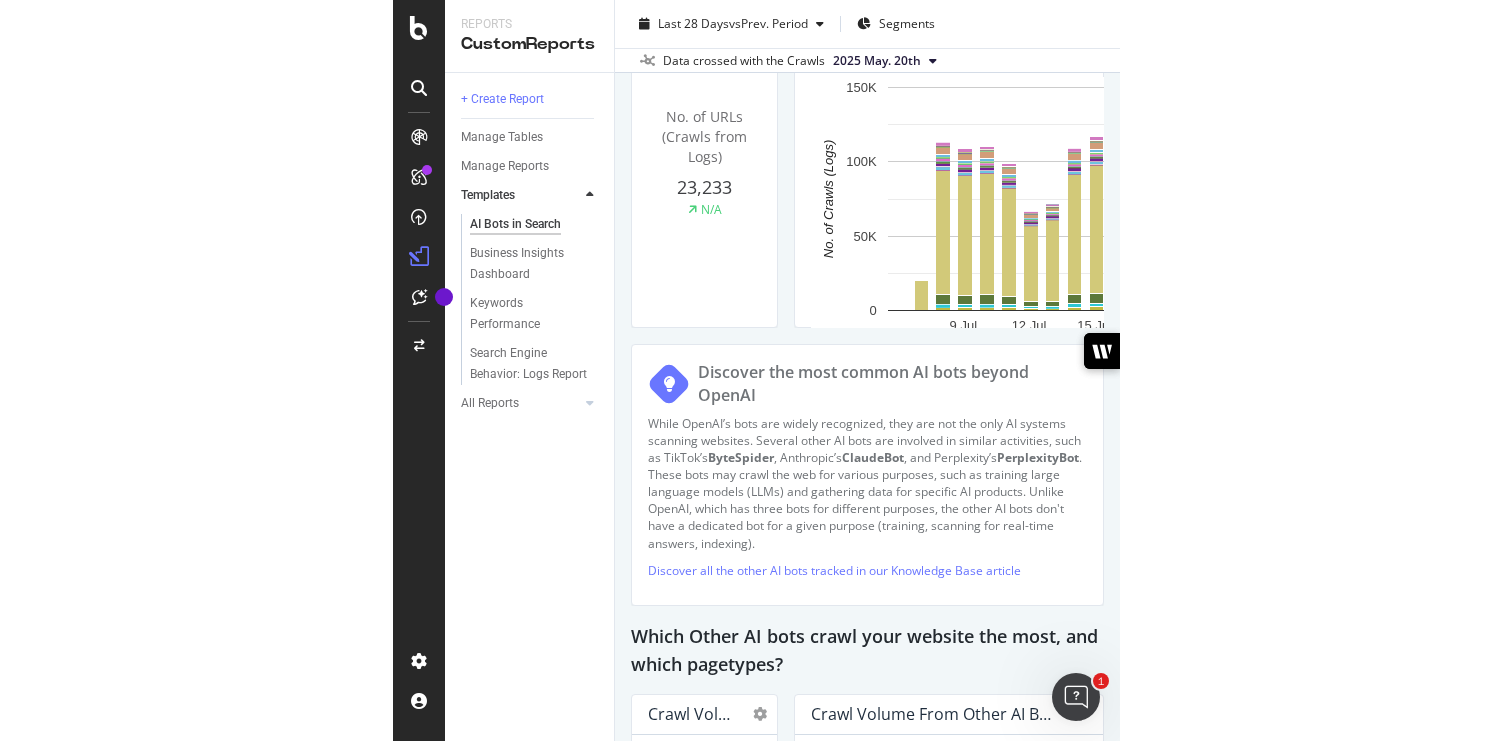 scroll, scrollTop: 1807, scrollLeft: 0, axis: vertical 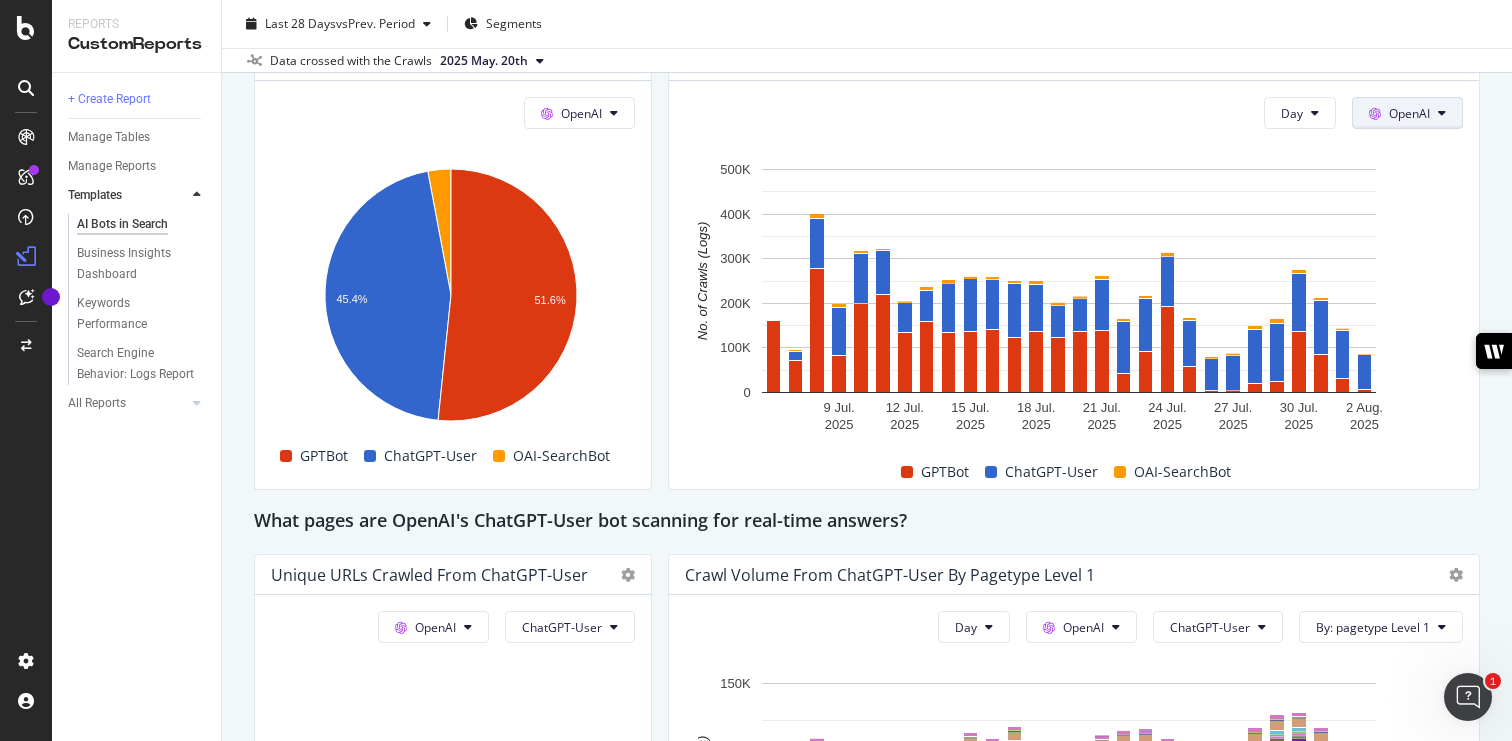click on "OpenAI" at bounding box center [1409, 113] 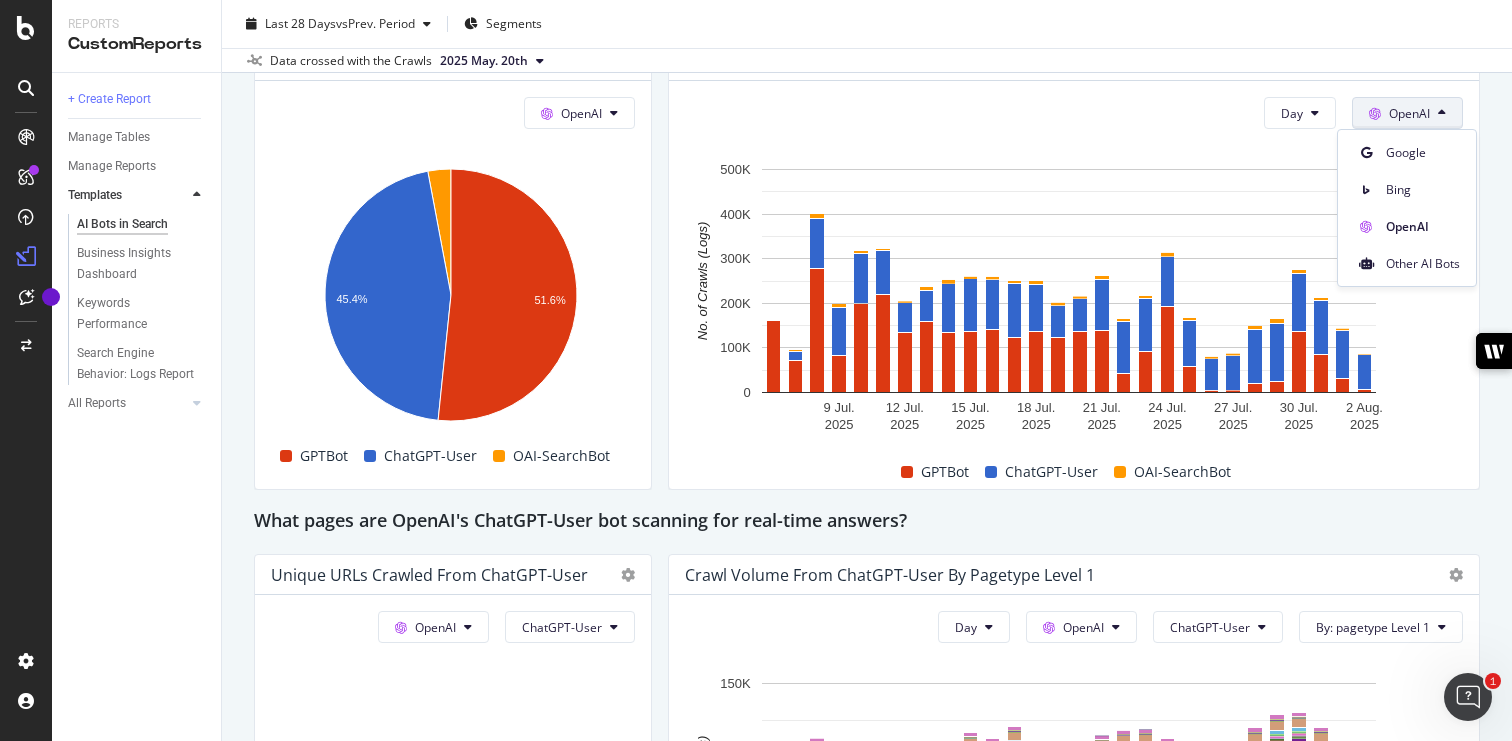 click on "OpenAI" at bounding box center (1409, 113) 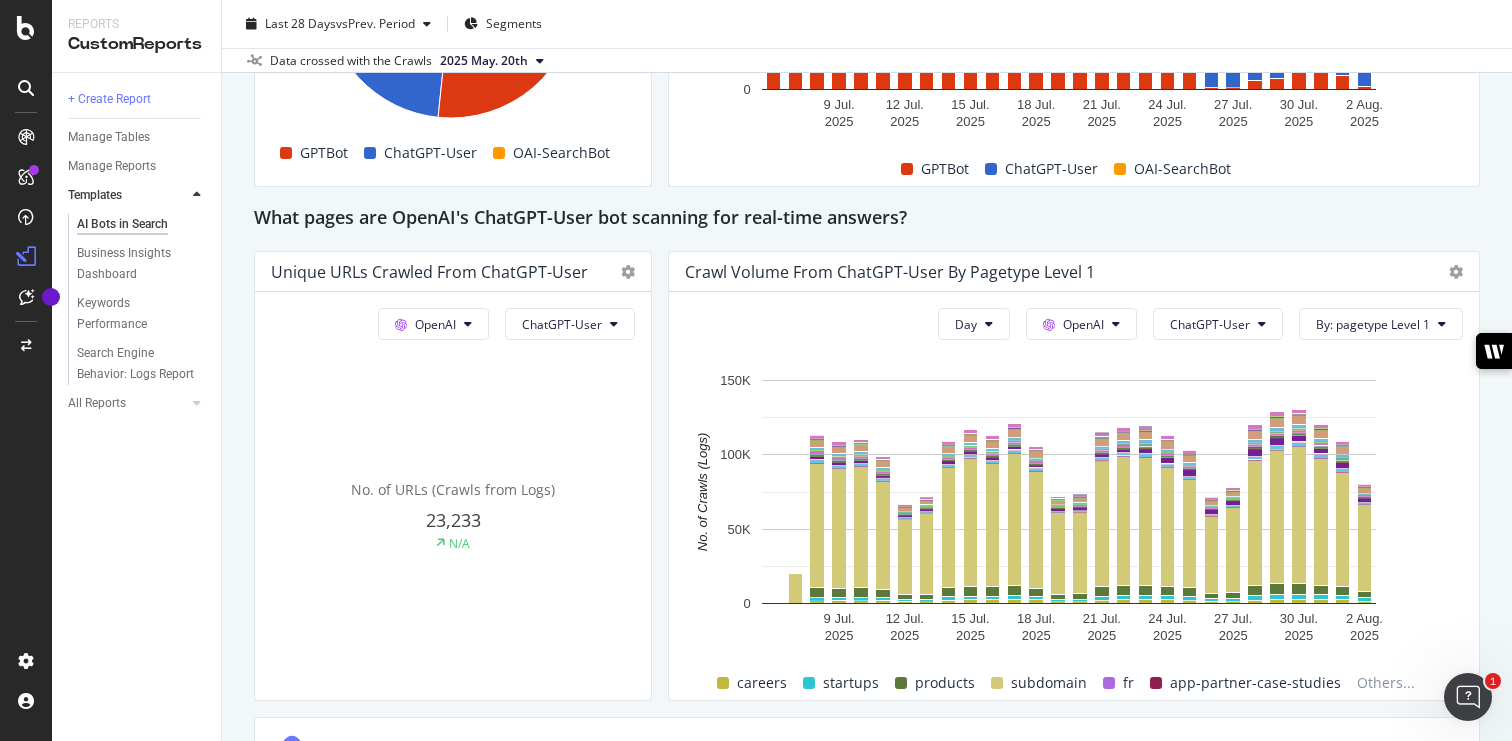 scroll, scrollTop: 2109, scrollLeft: 0, axis: vertical 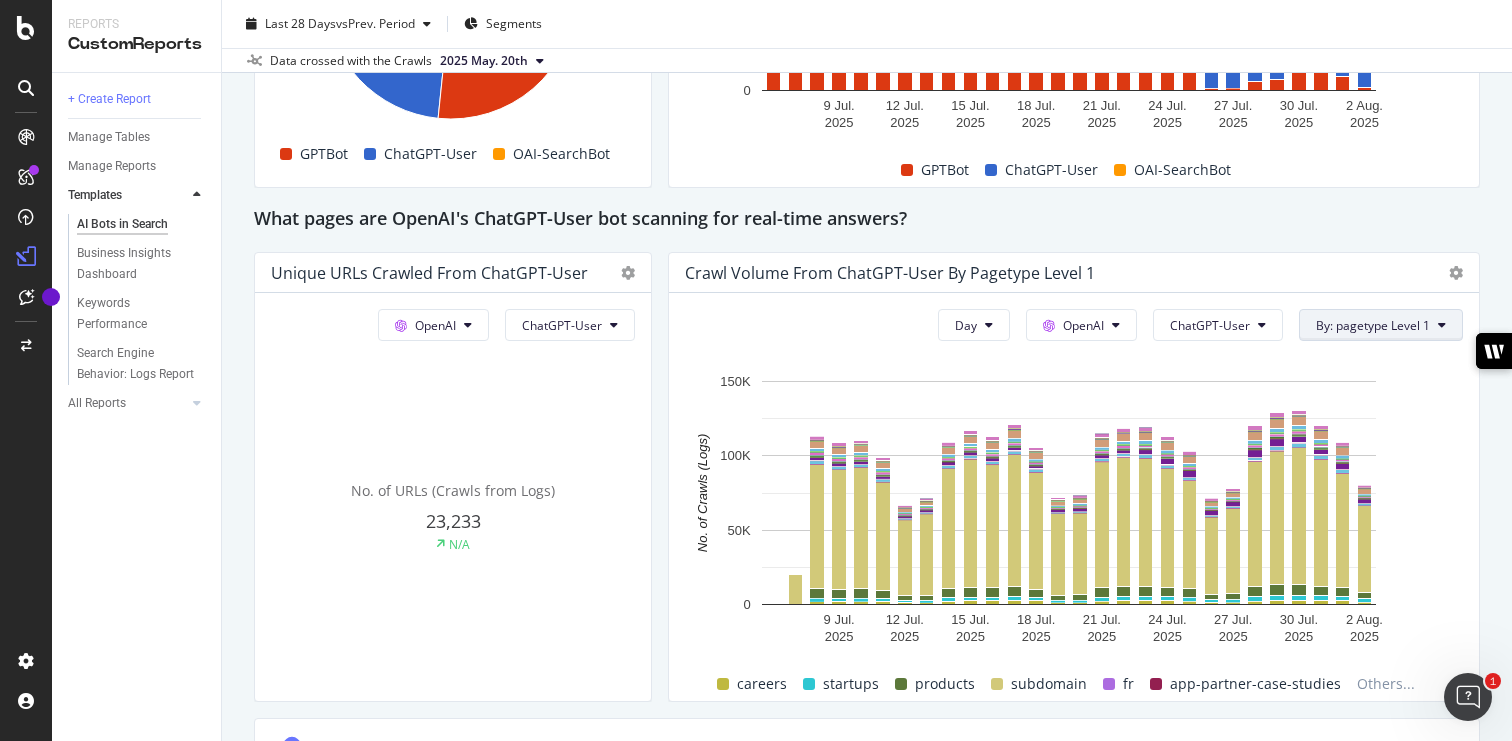click on "By: pagetype Level 1" at bounding box center (1373, 325) 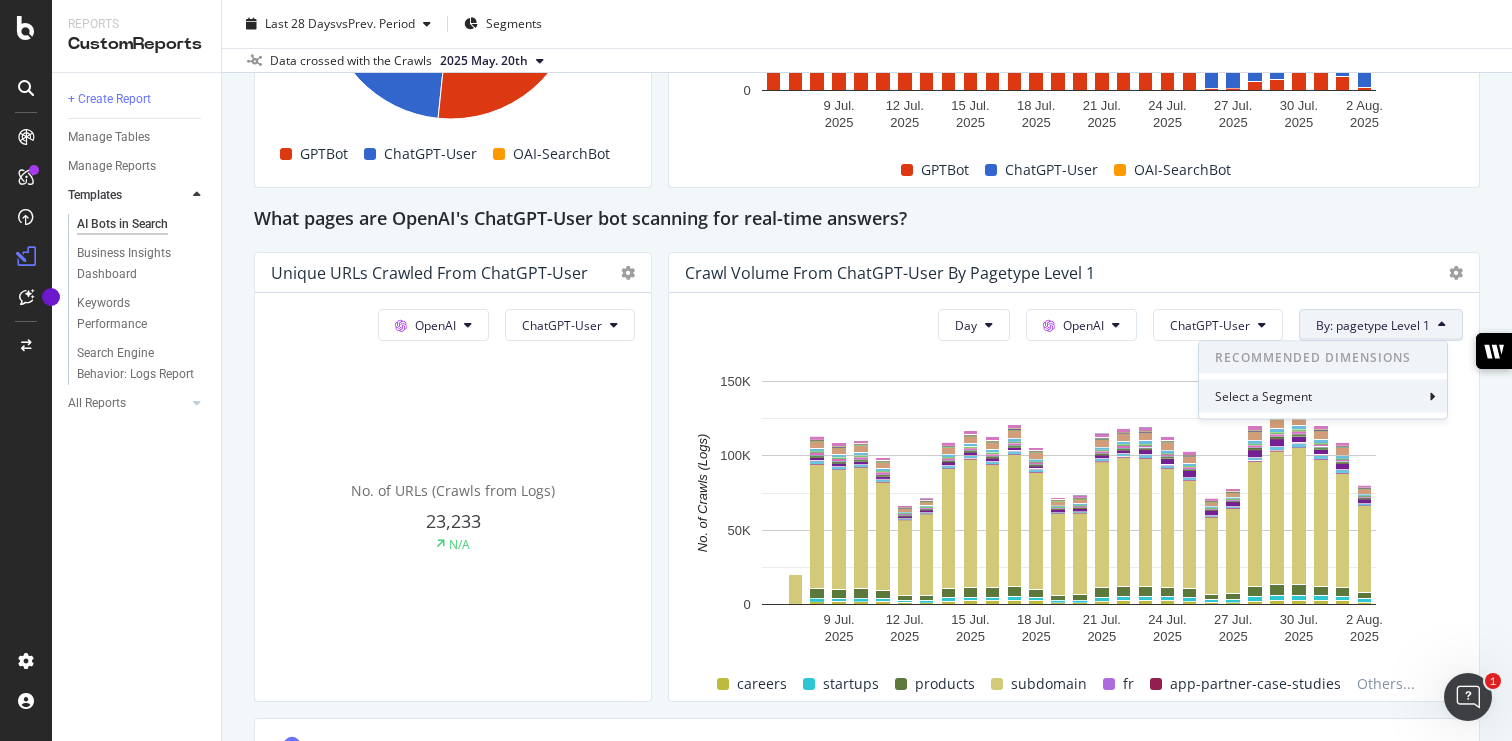 click on "Select a Segment" at bounding box center [1323, 396] 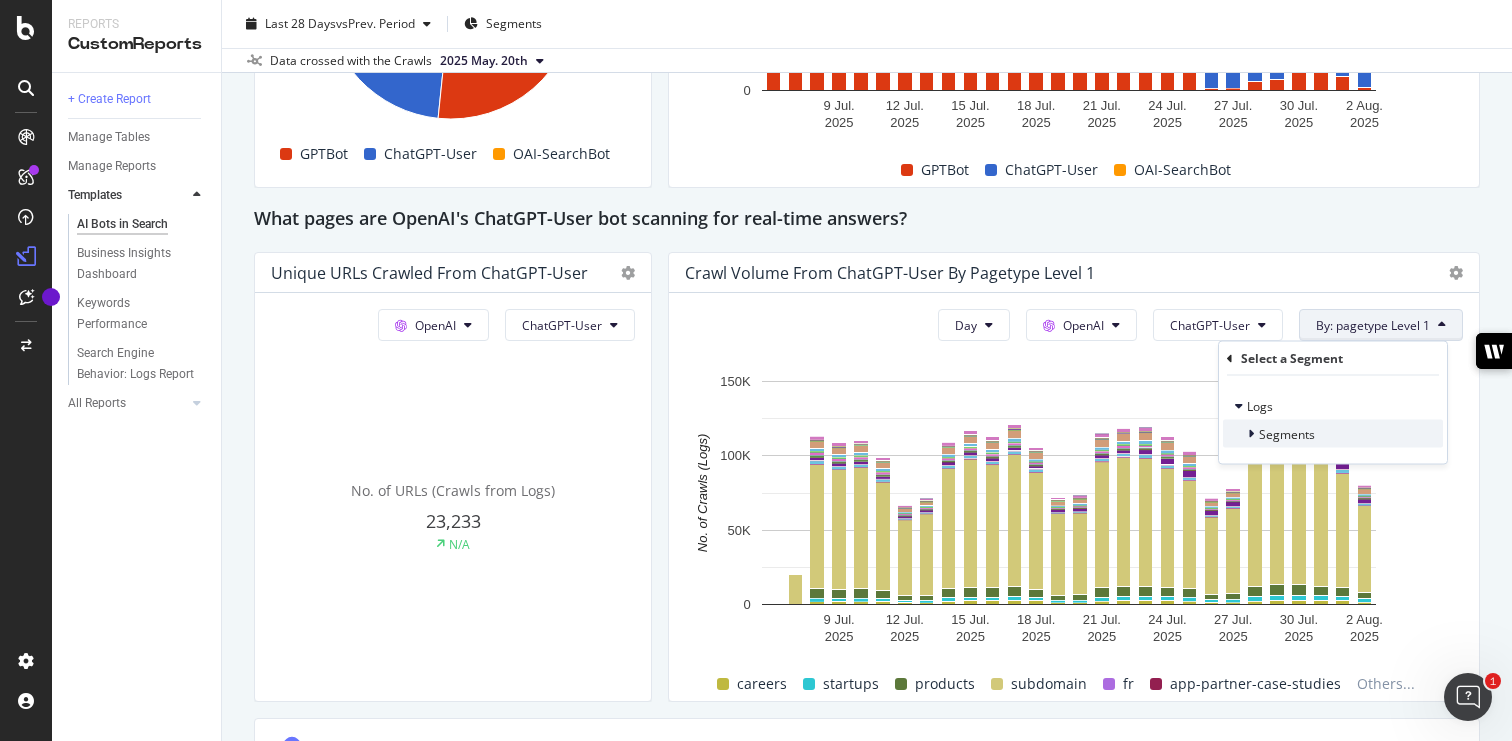 click at bounding box center (1251, 434) 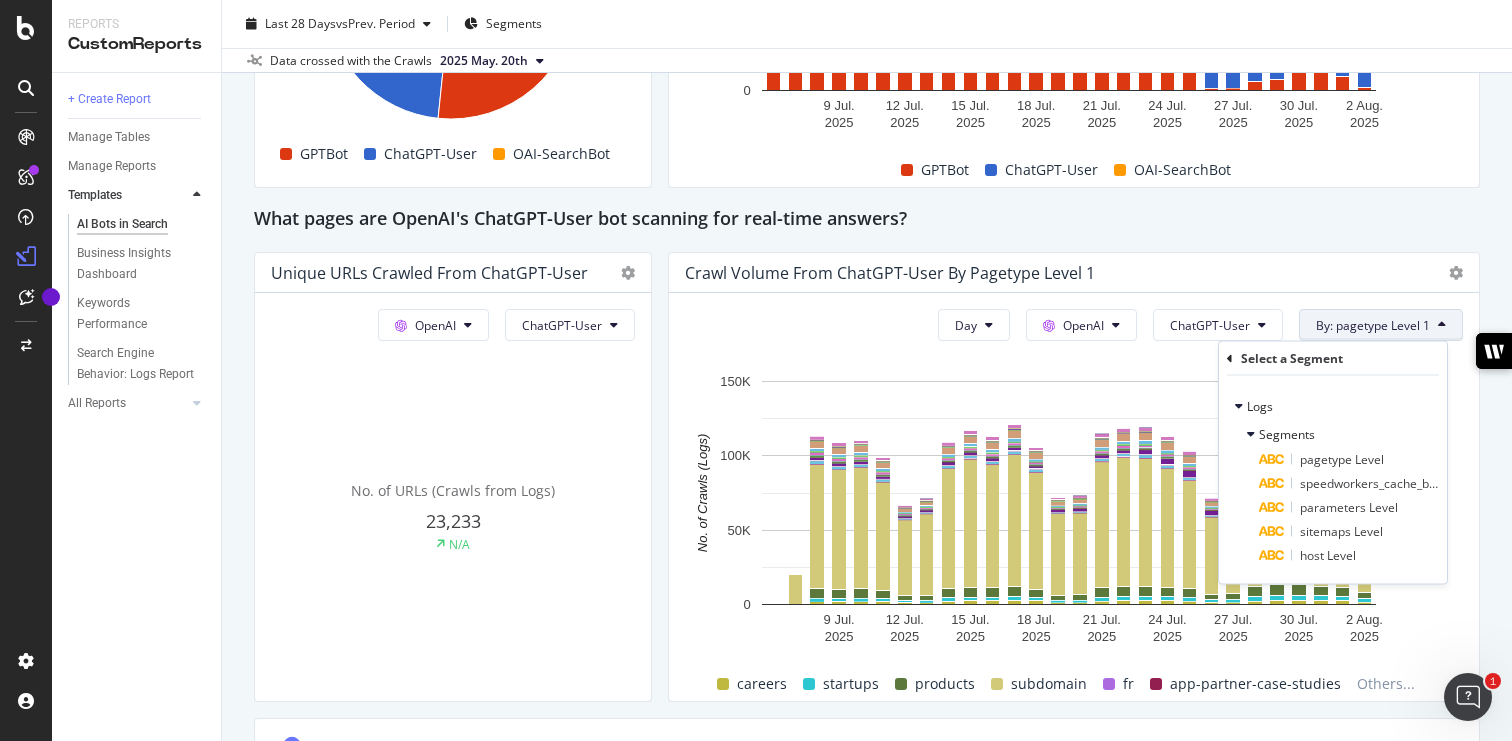 click on "What pages are OpenAI's ChatGPT-User bot scanning for real-time answers?" at bounding box center (867, 220) 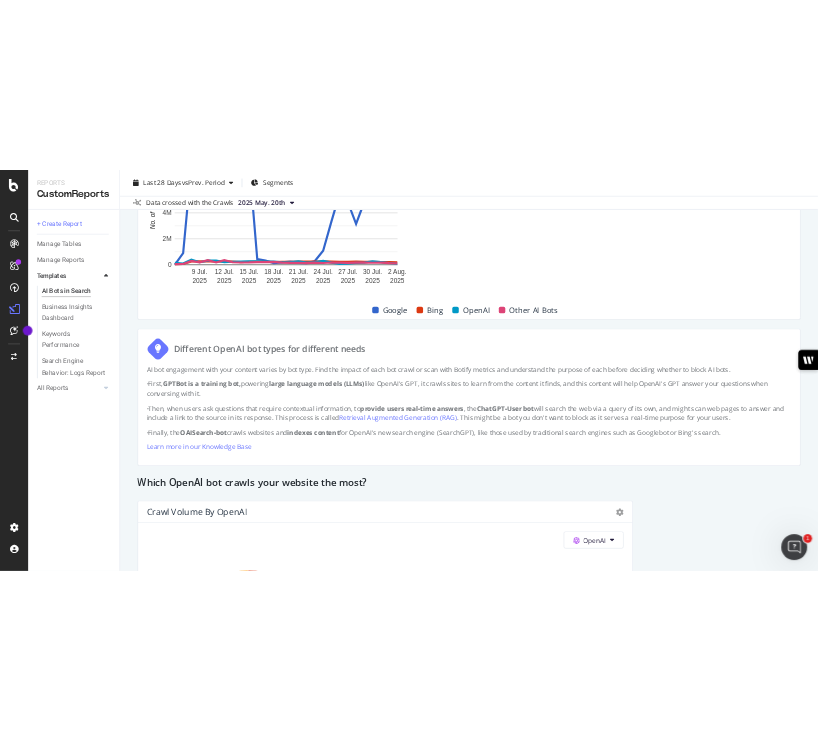 scroll, scrollTop: 3207, scrollLeft: 0, axis: vertical 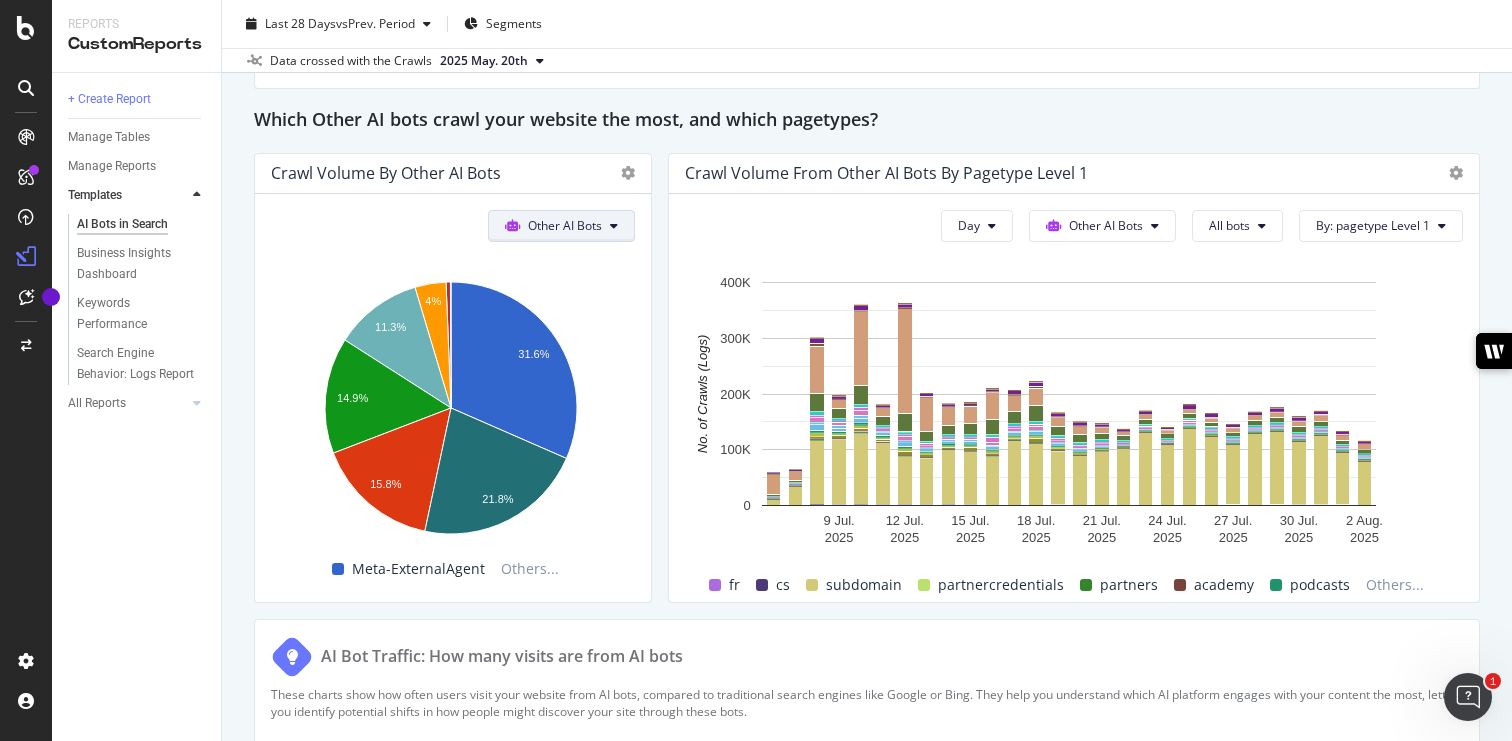 click on "Other AI Bots" at bounding box center (581, -991) 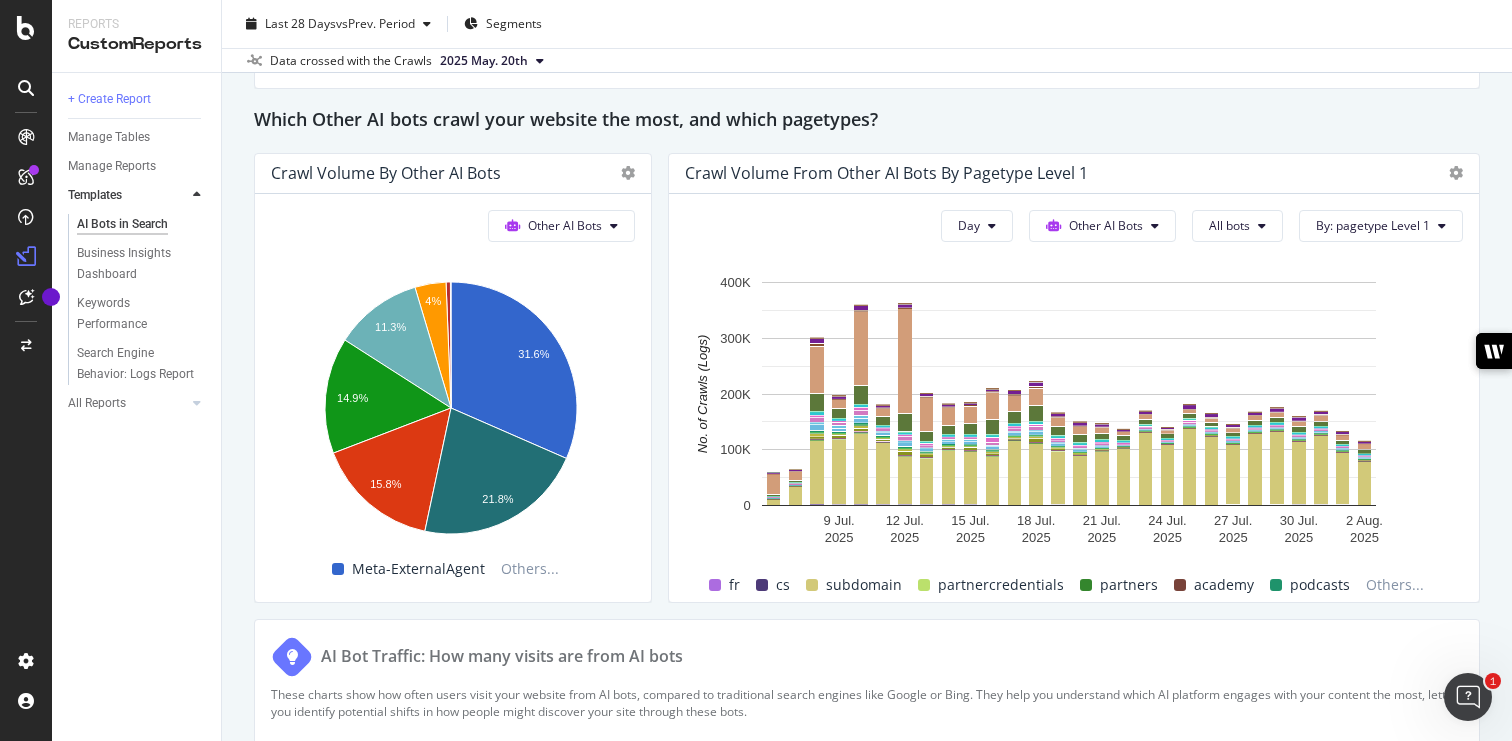 click on "Crawl Volume by Other AI Bots Other AI Bots Hold CMD (⌘) while clicking to filter the report. 31.6% 4% 11.3% 14.9% 15.8% 21.8% Bot No. of Crawls (Logs) Meta-ExternalAgent 1,596,532 Perplexity-User 1,101,706 ClaudeBot 801,566 Bytespider 753,578 PerplexityBot 572,624 AmazonBot 201,926 CCBot 27,897 MistralAI-User 3,868 0.1% Meta-ExternalAgent Others..." at bounding box center [453, -839] 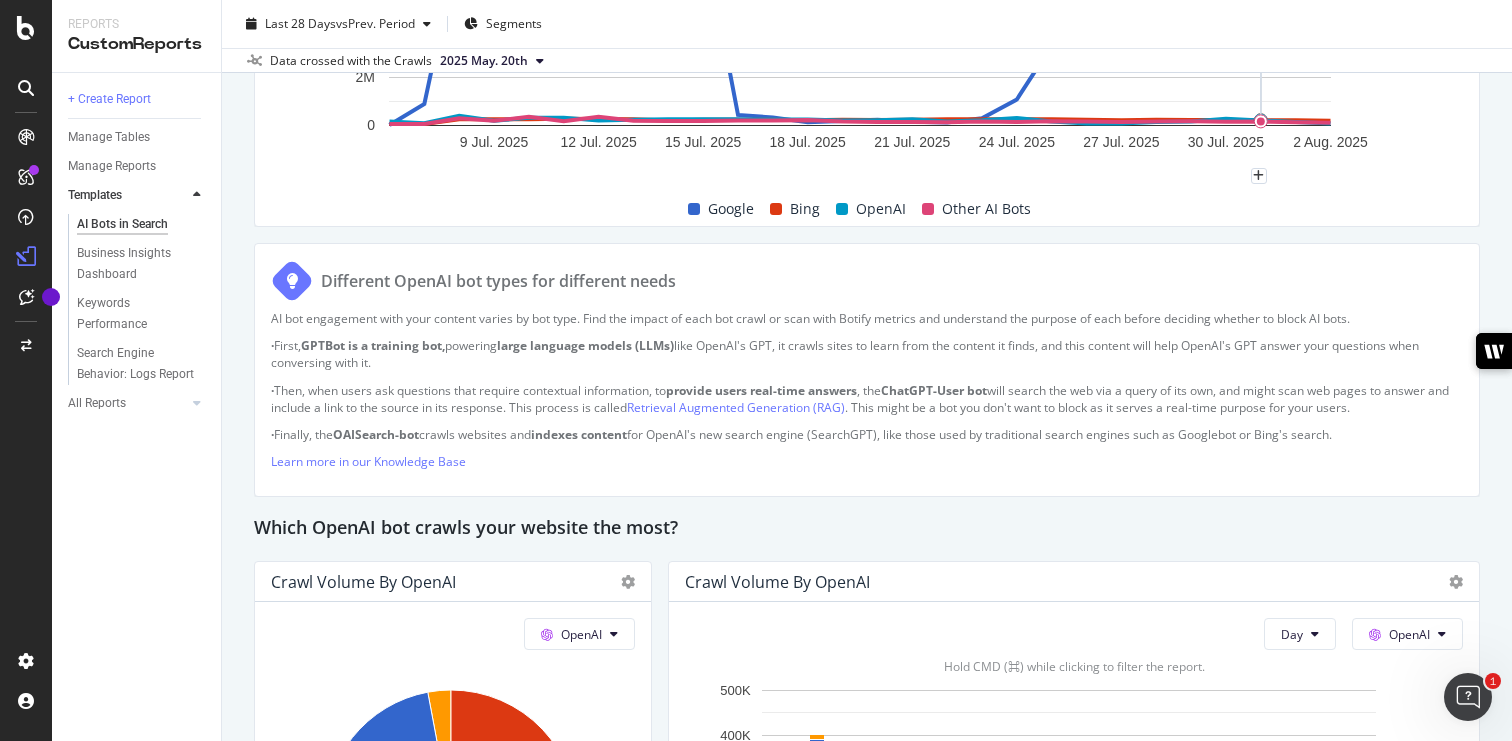 scroll, scrollTop: 1703, scrollLeft: 0, axis: vertical 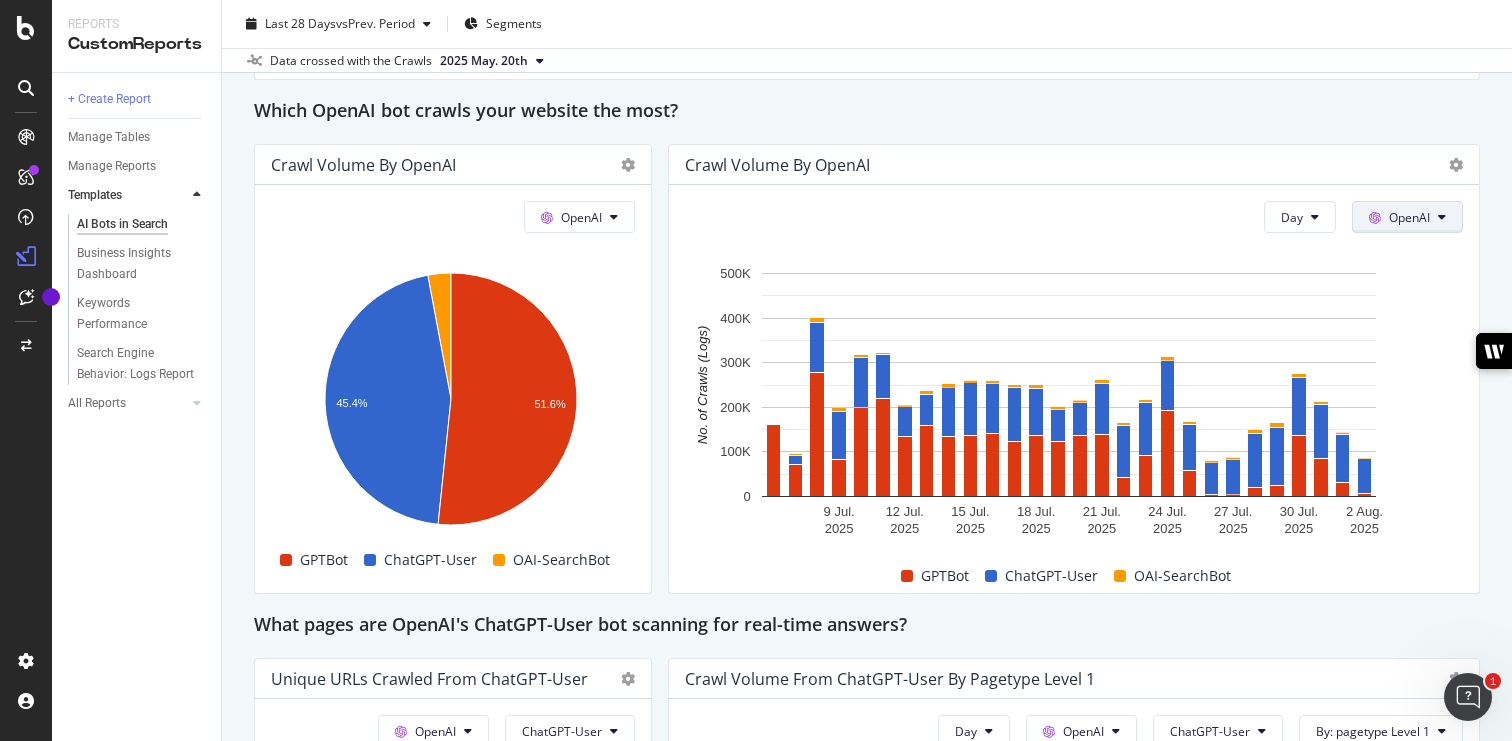 click on "OpenAI" at bounding box center [1407, 217] 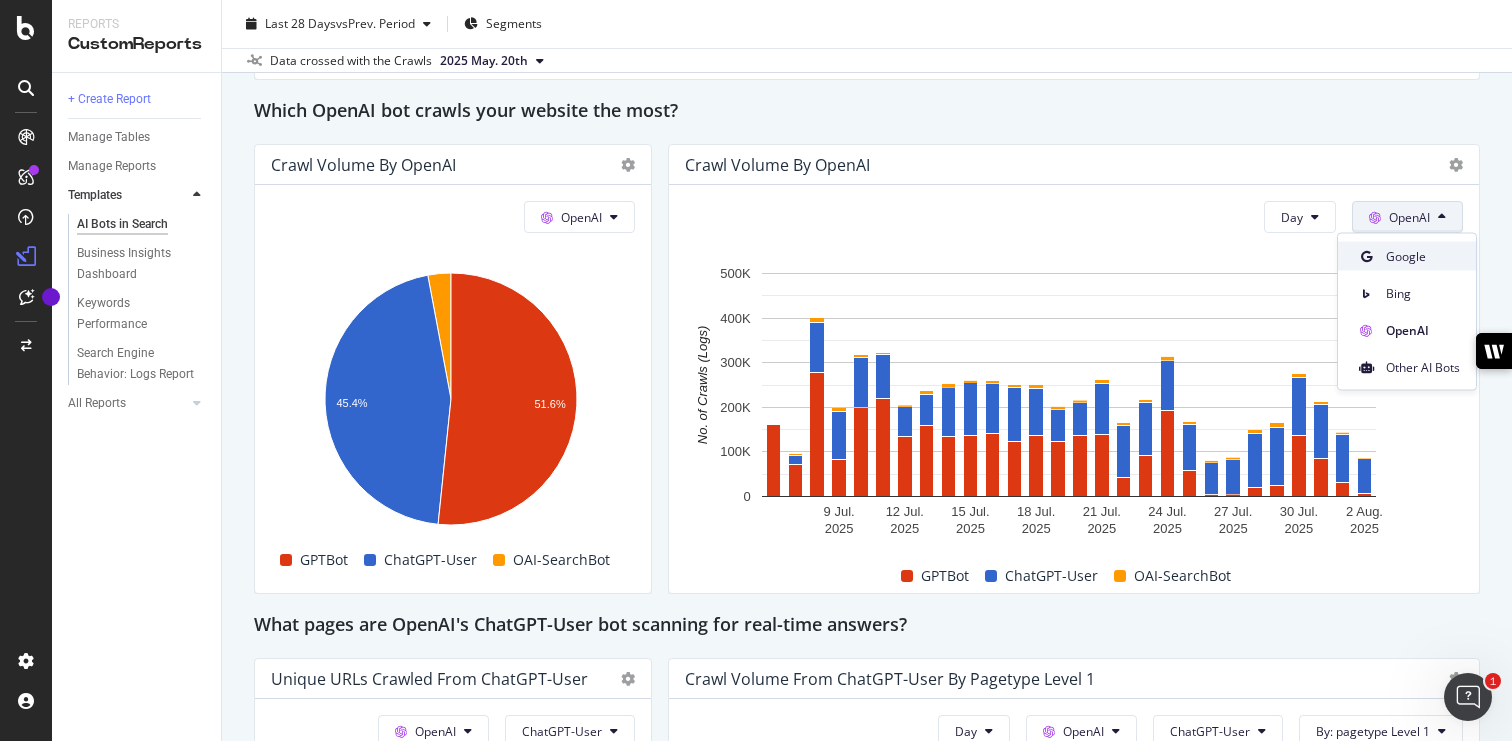 click at bounding box center (1366, 256) 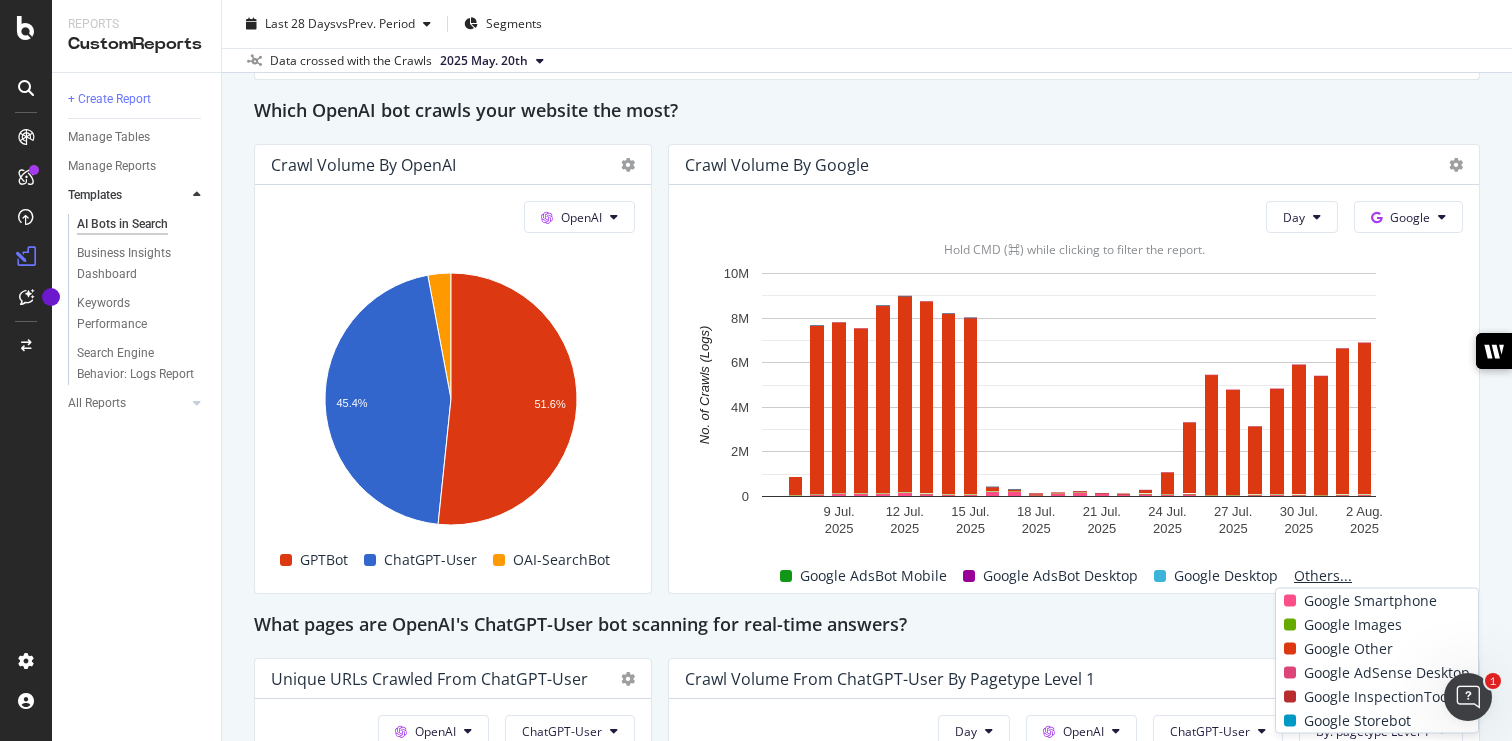 click on "Others..." at bounding box center [1323, 576] 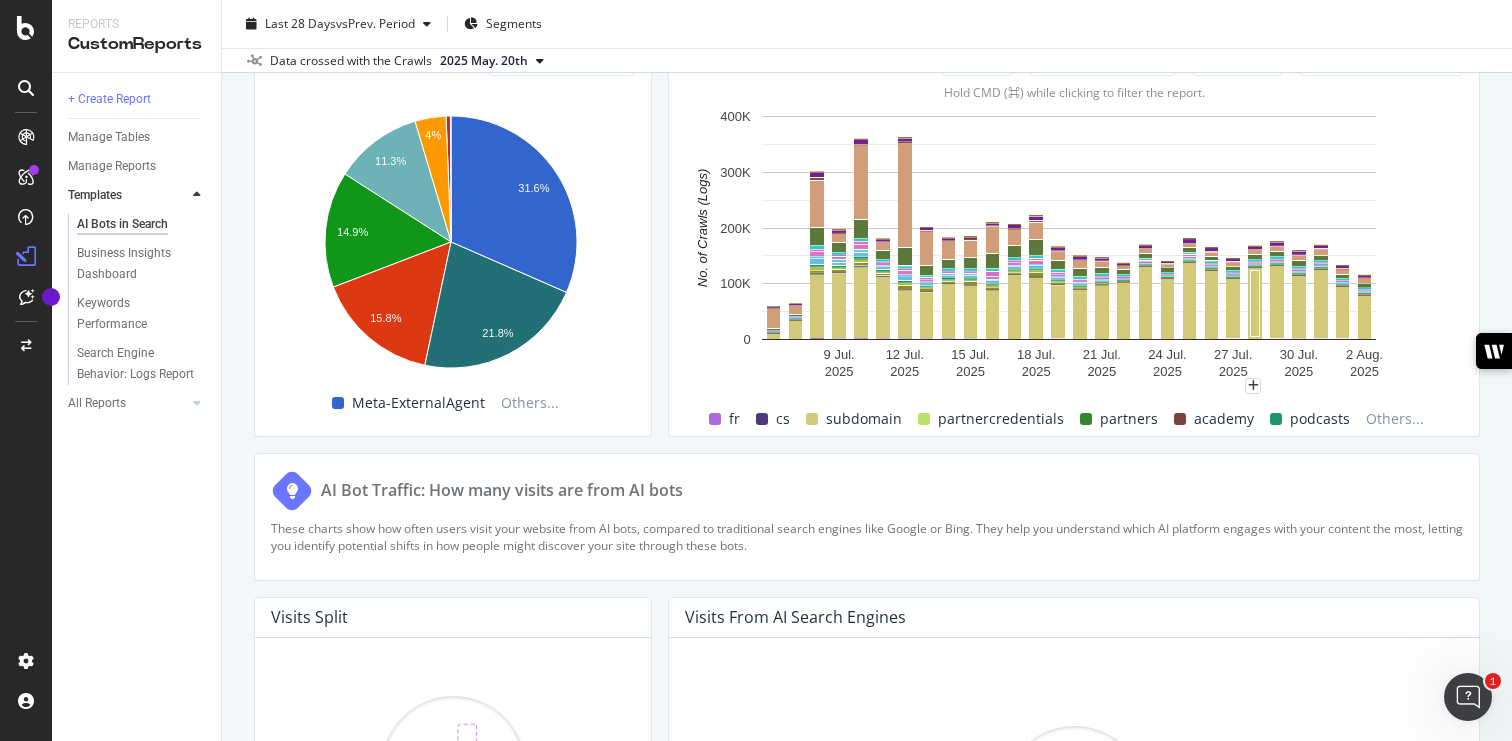 scroll, scrollTop: 3075, scrollLeft: 0, axis: vertical 